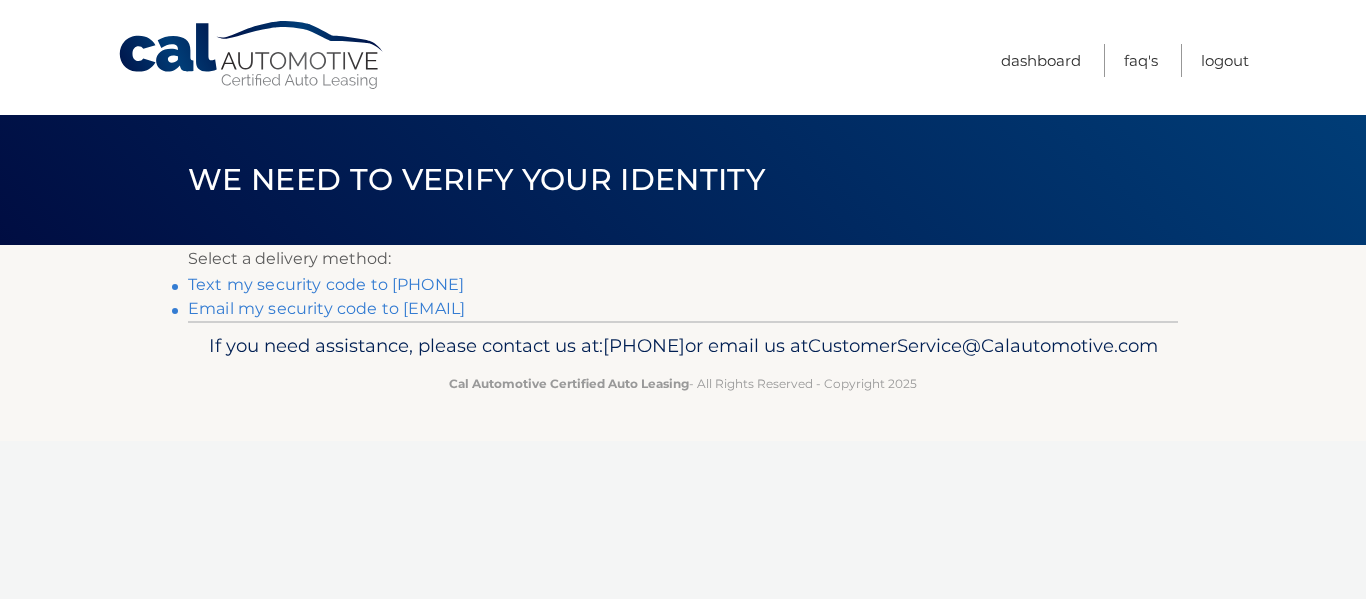 scroll, scrollTop: 0, scrollLeft: 0, axis: both 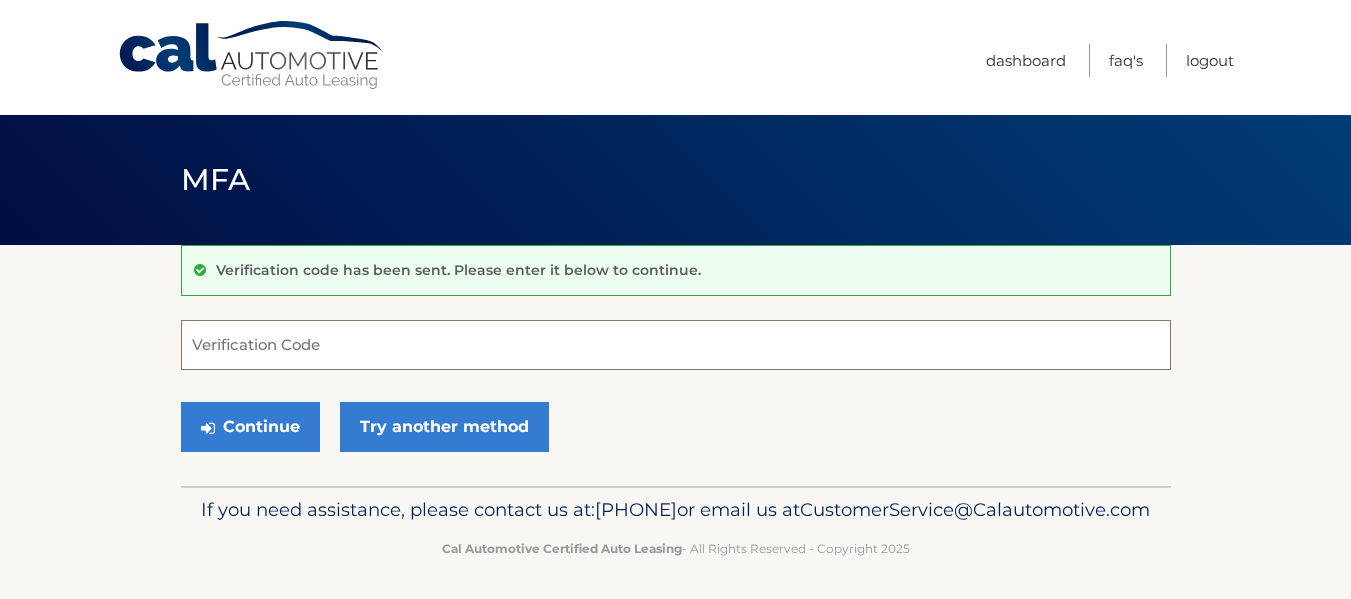 click on "Verification Code" at bounding box center [676, 345] 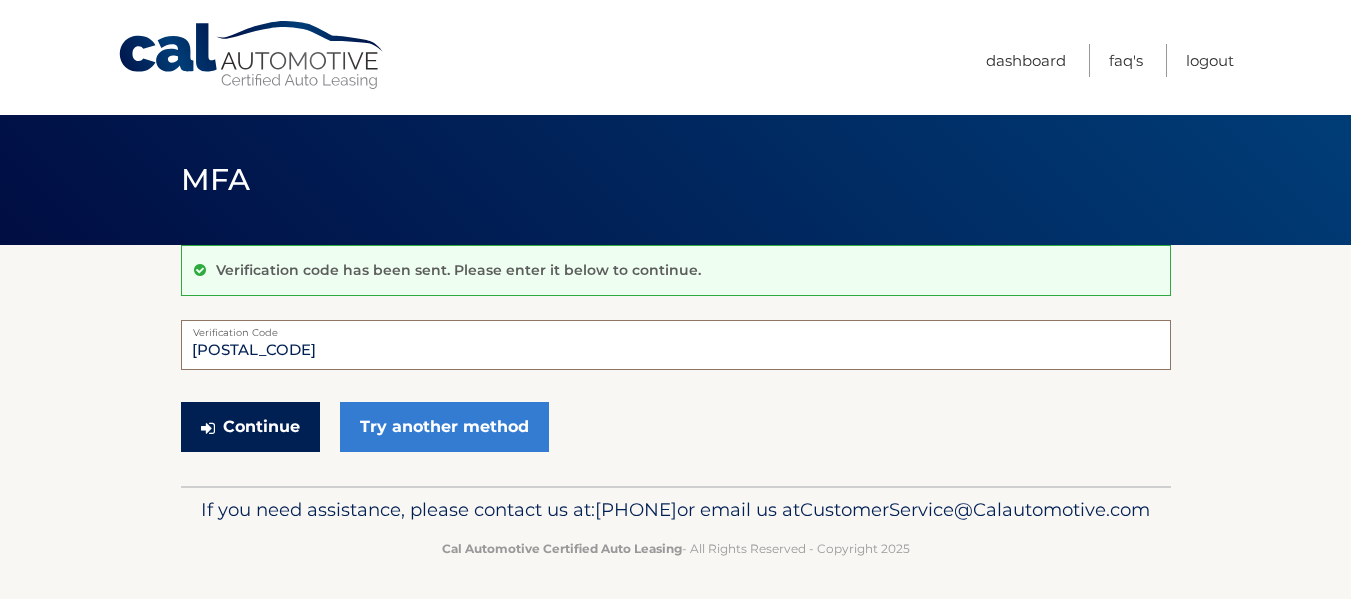 type on "061172" 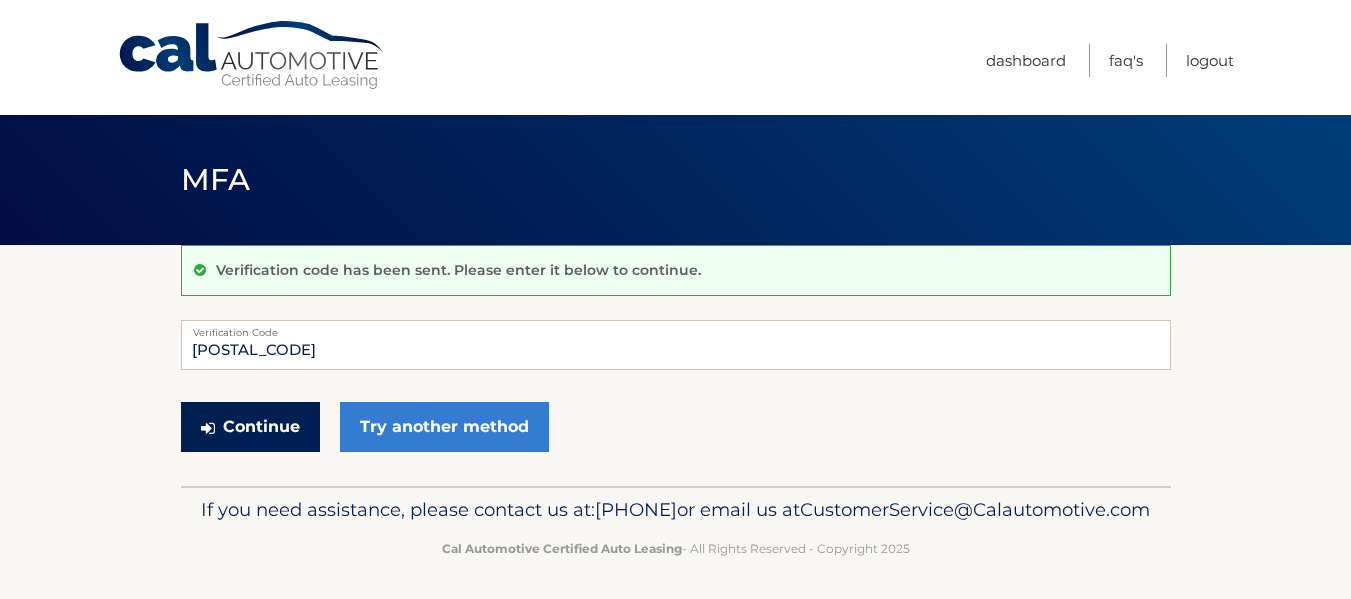 click on "Continue" at bounding box center [250, 427] 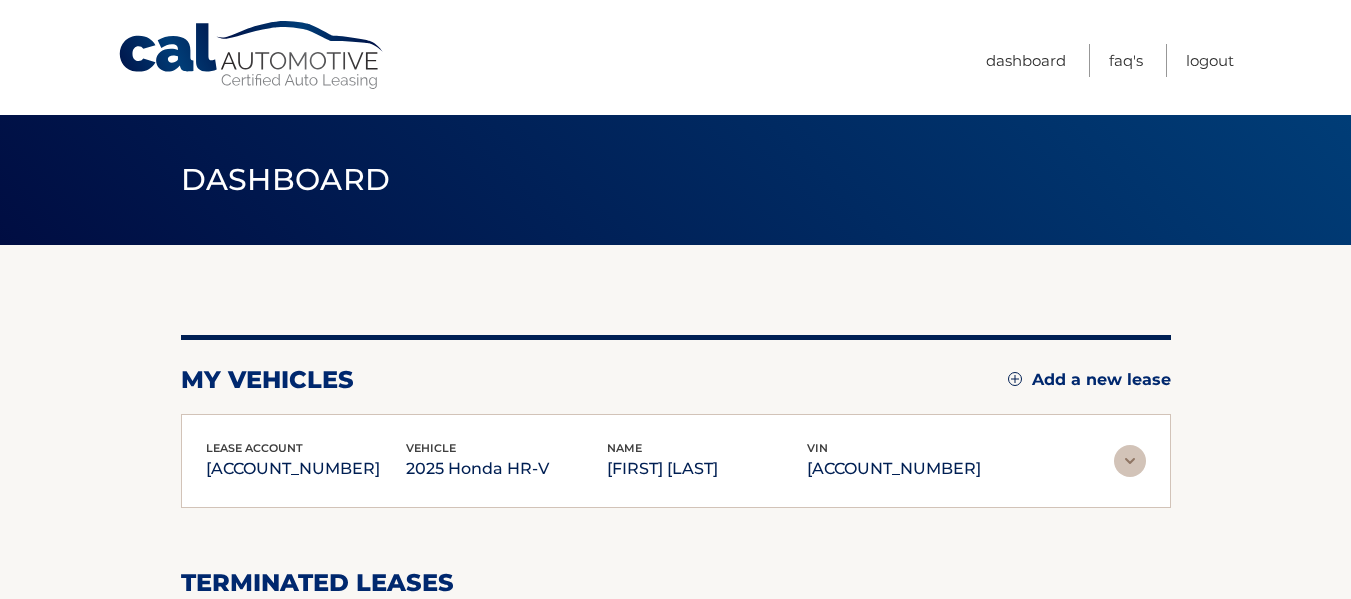 scroll, scrollTop: 0, scrollLeft: 0, axis: both 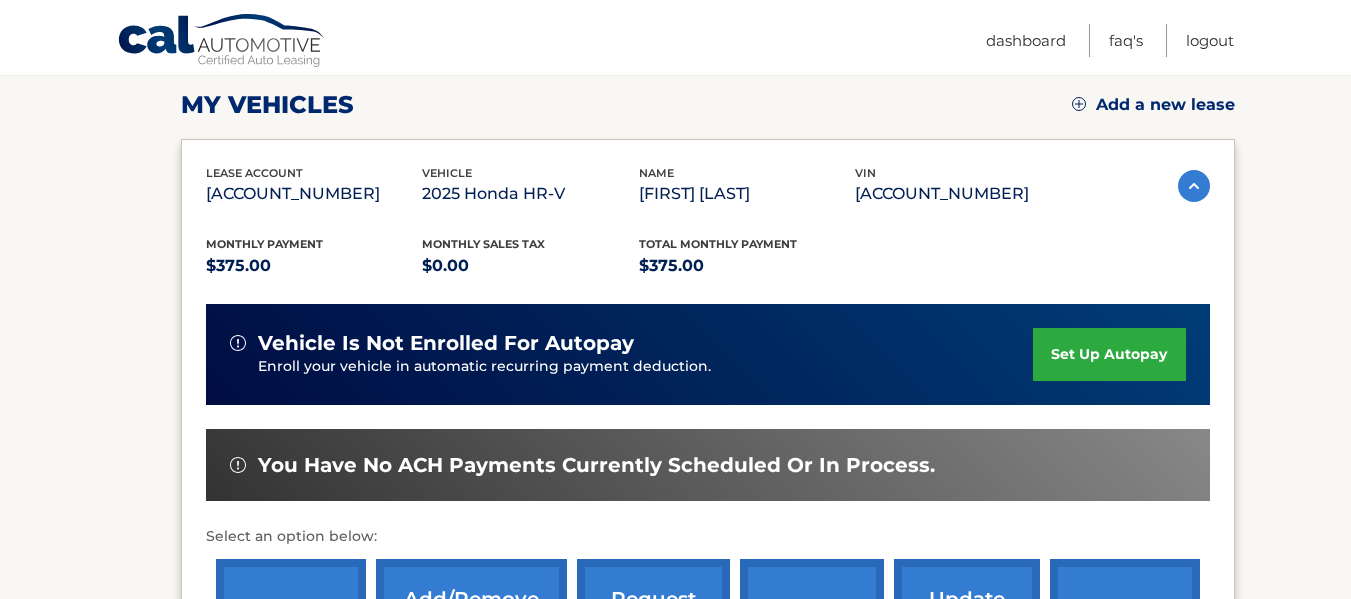 click on "2025 Honda HR-V" at bounding box center [530, 194] 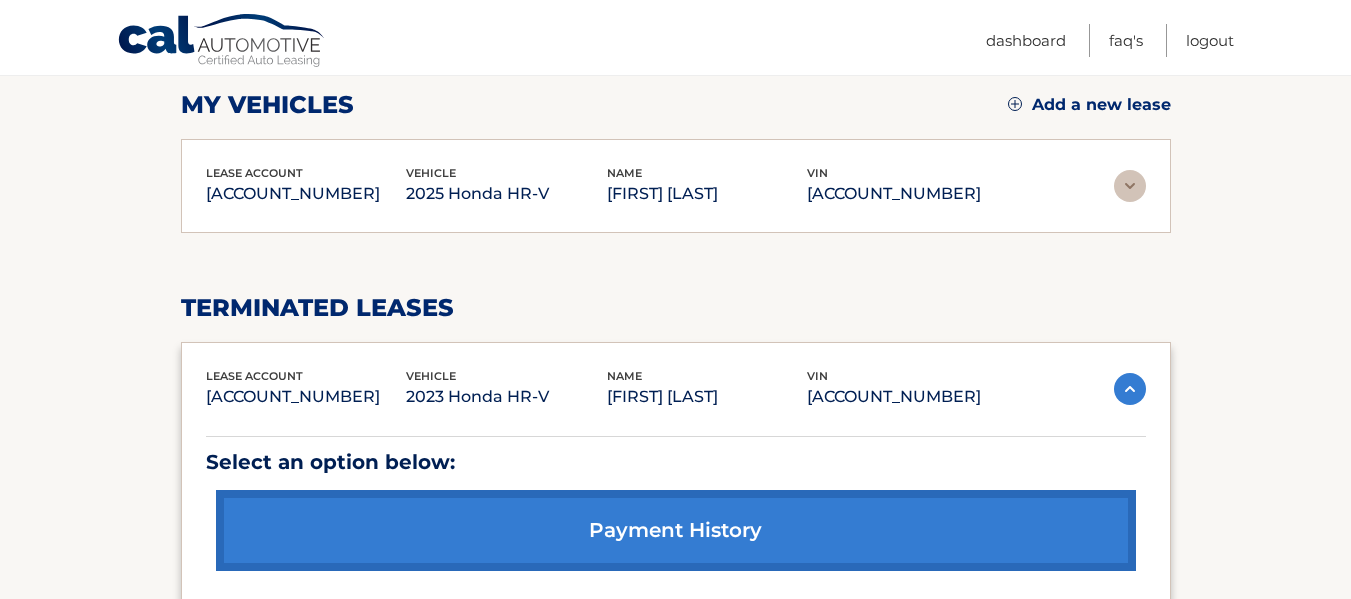 click on "2025 Honda HR-V" at bounding box center (506, 194) 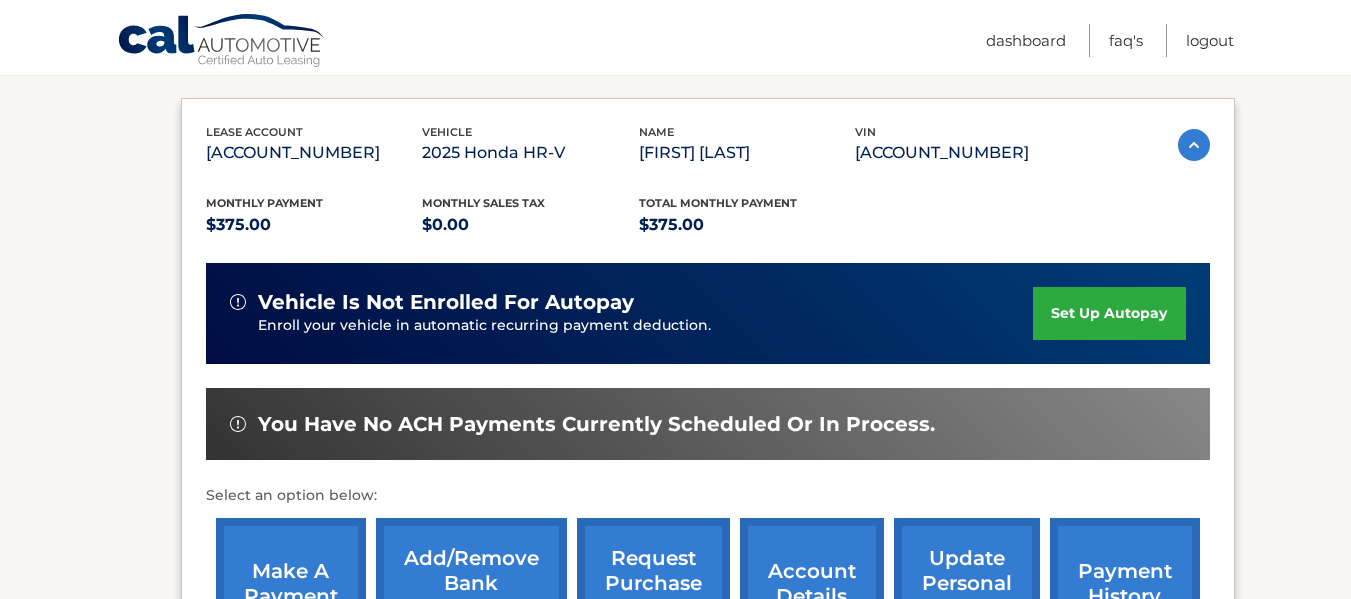 scroll, scrollTop: 552, scrollLeft: 0, axis: vertical 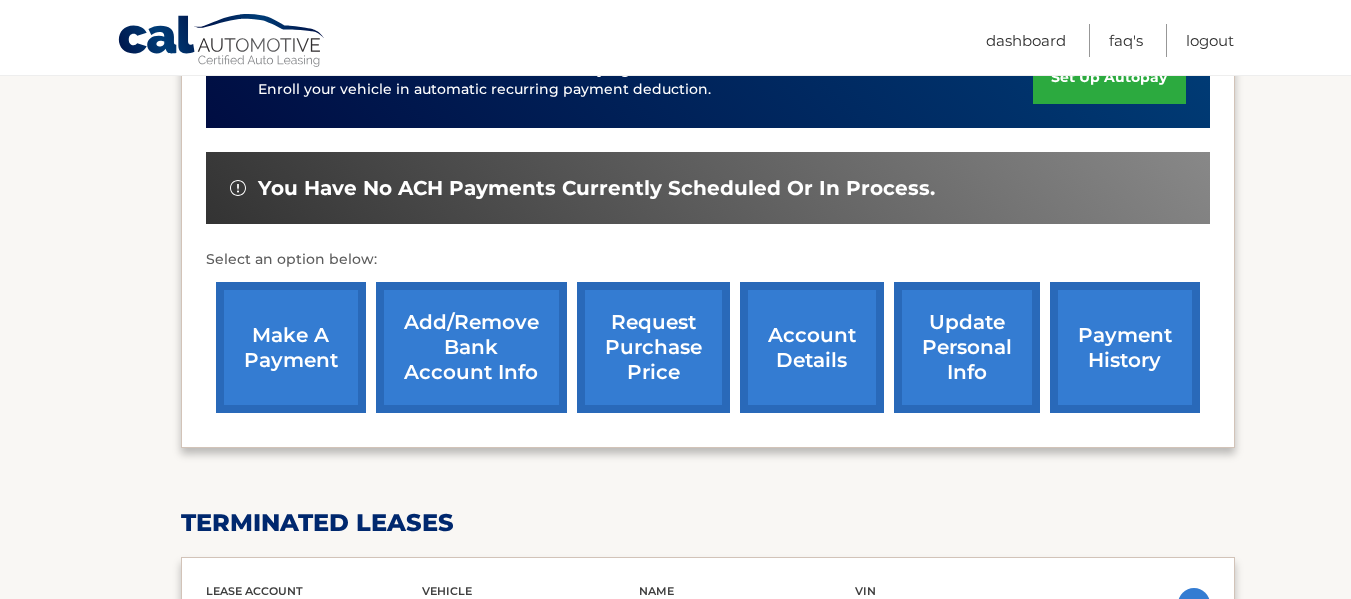 click on "payment history" at bounding box center [1125, 347] 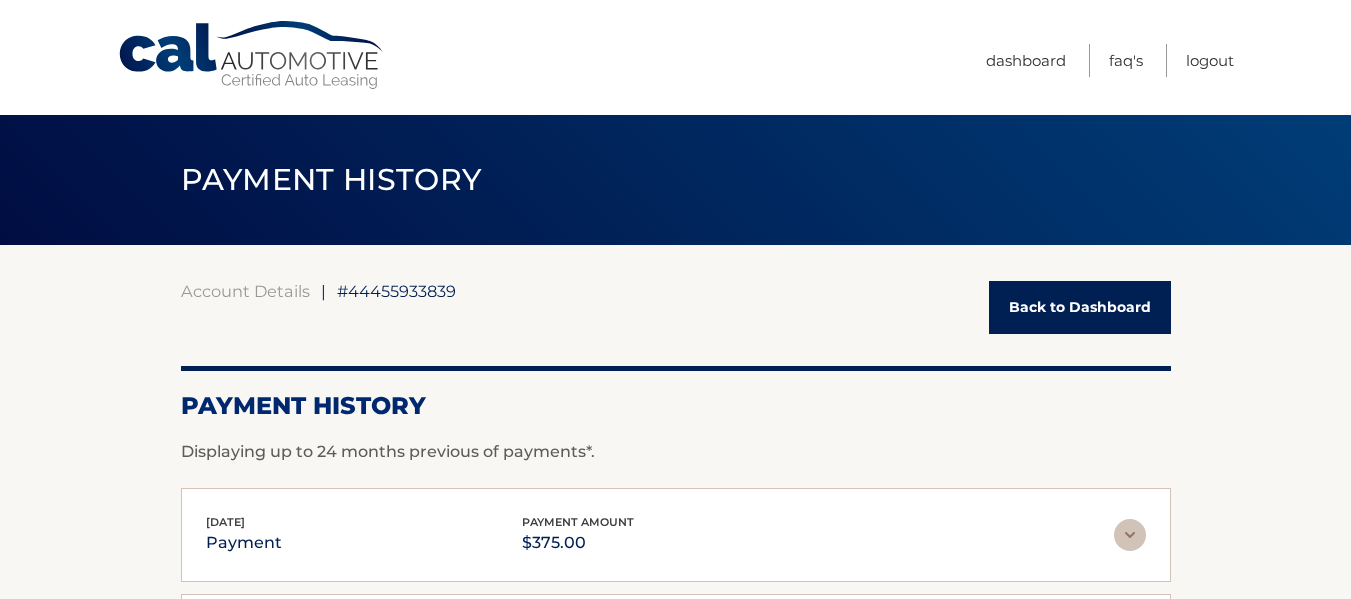 scroll, scrollTop: 0, scrollLeft: 0, axis: both 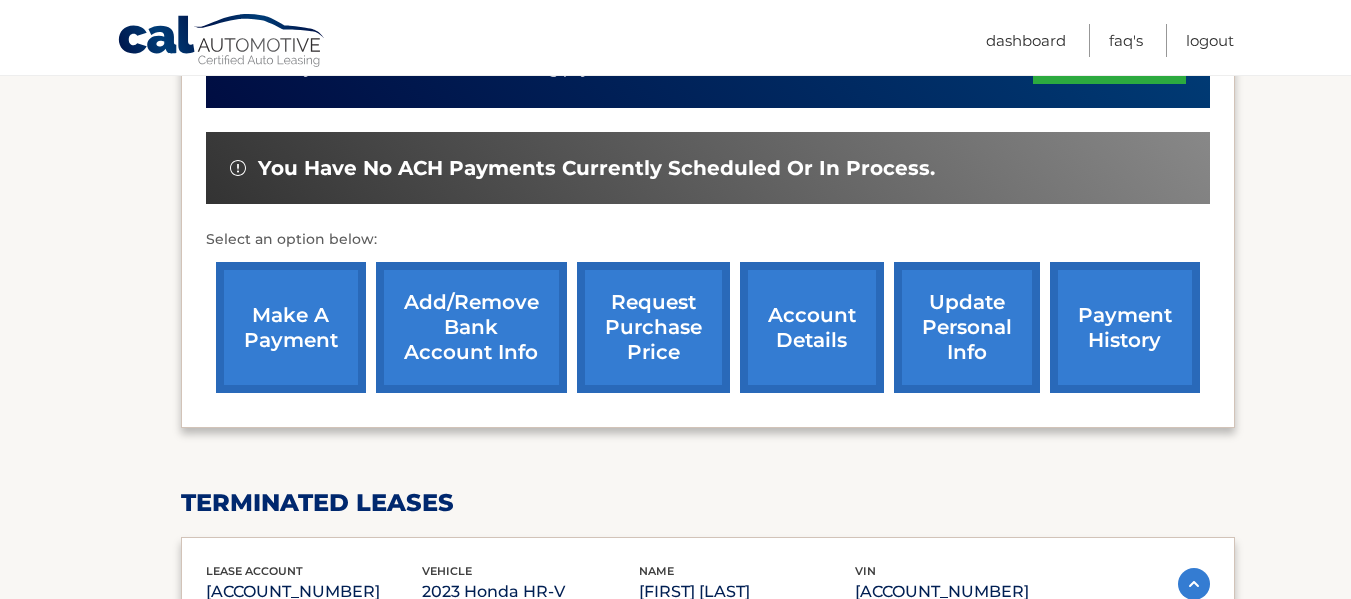 click on "make a payment" at bounding box center (291, 327) 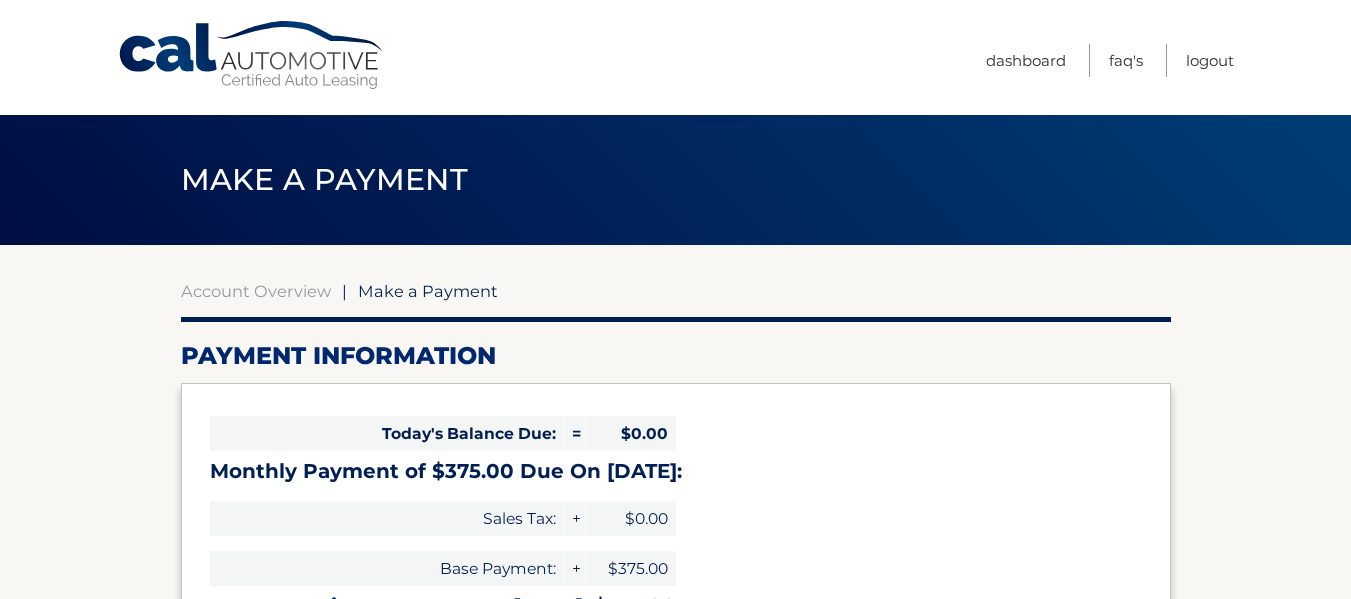 scroll, scrollTop: 0, scrollLeft: 0, axis: both 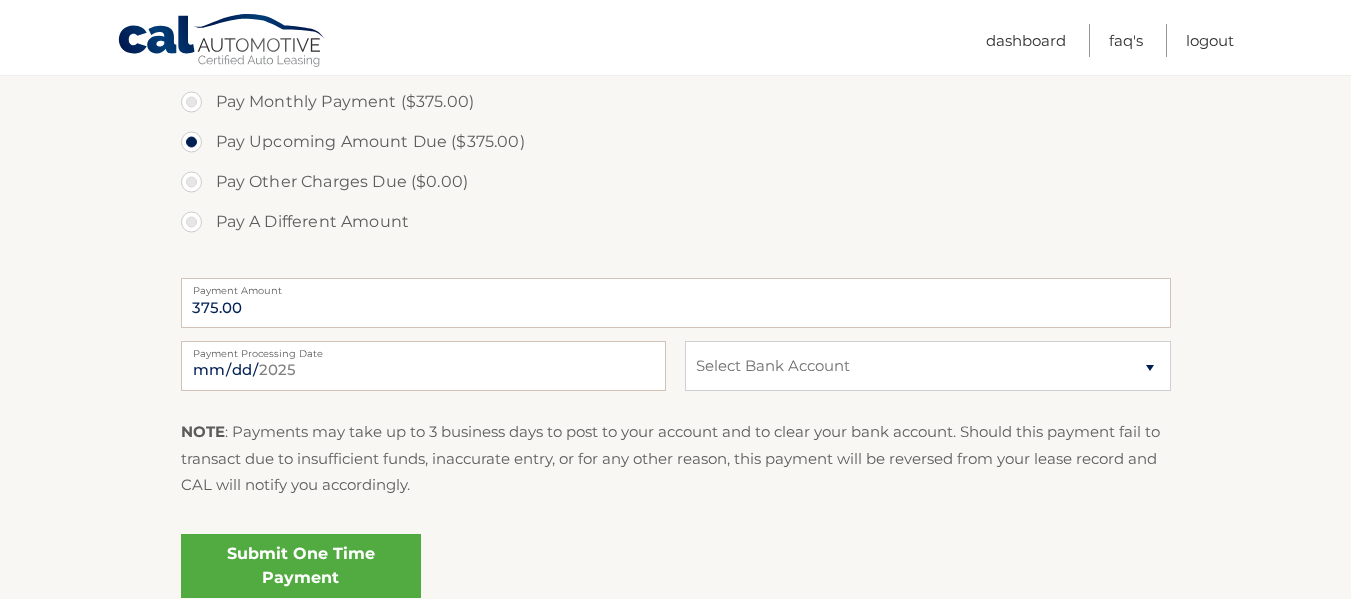 click on "Submit One Time Payment" at bounding box center (301, 566) 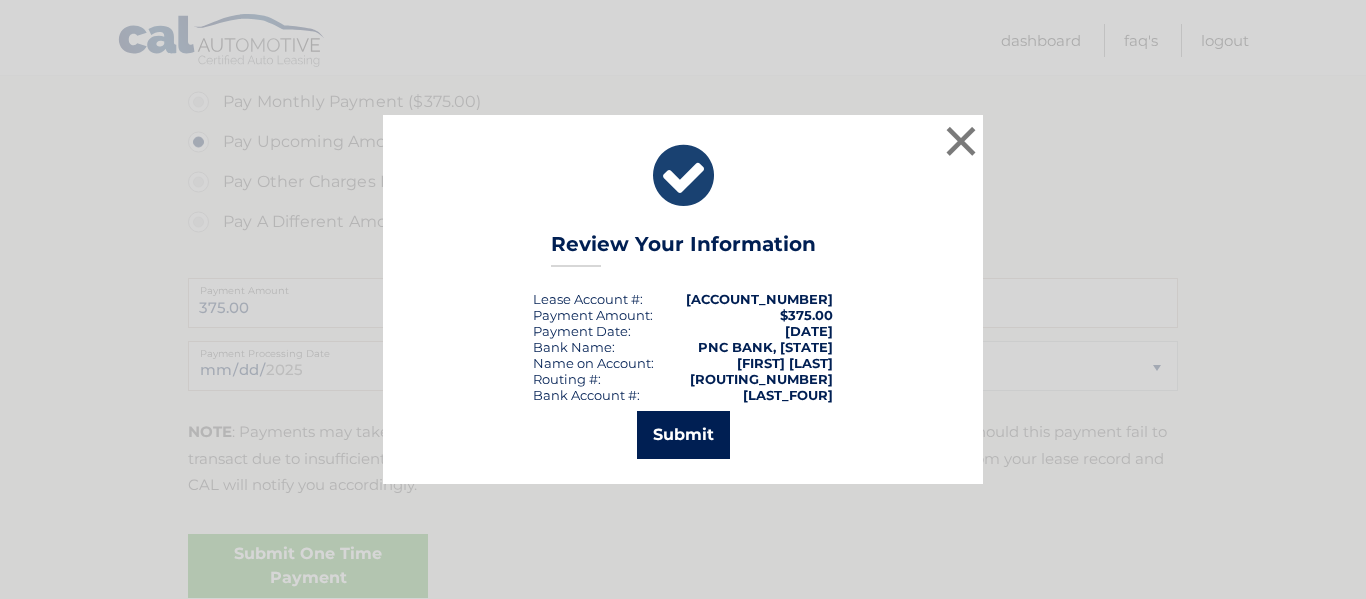 click on "Submit" at bounding box center [683, 435] 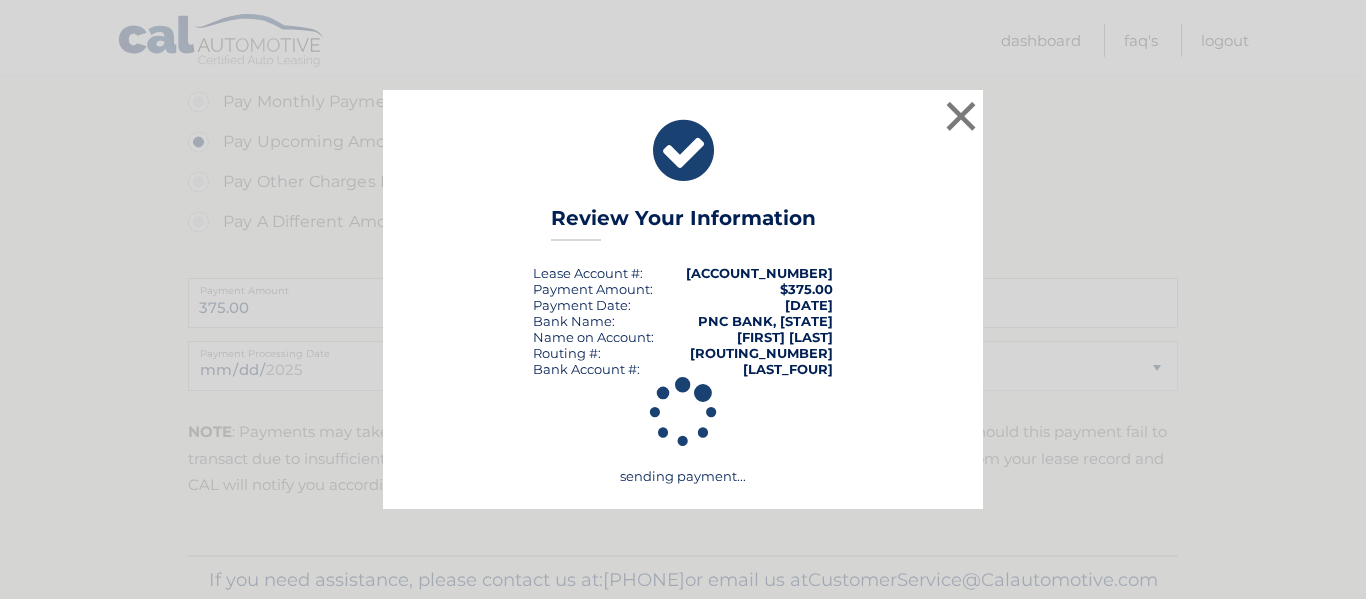 click at bounding box center [683, 413] 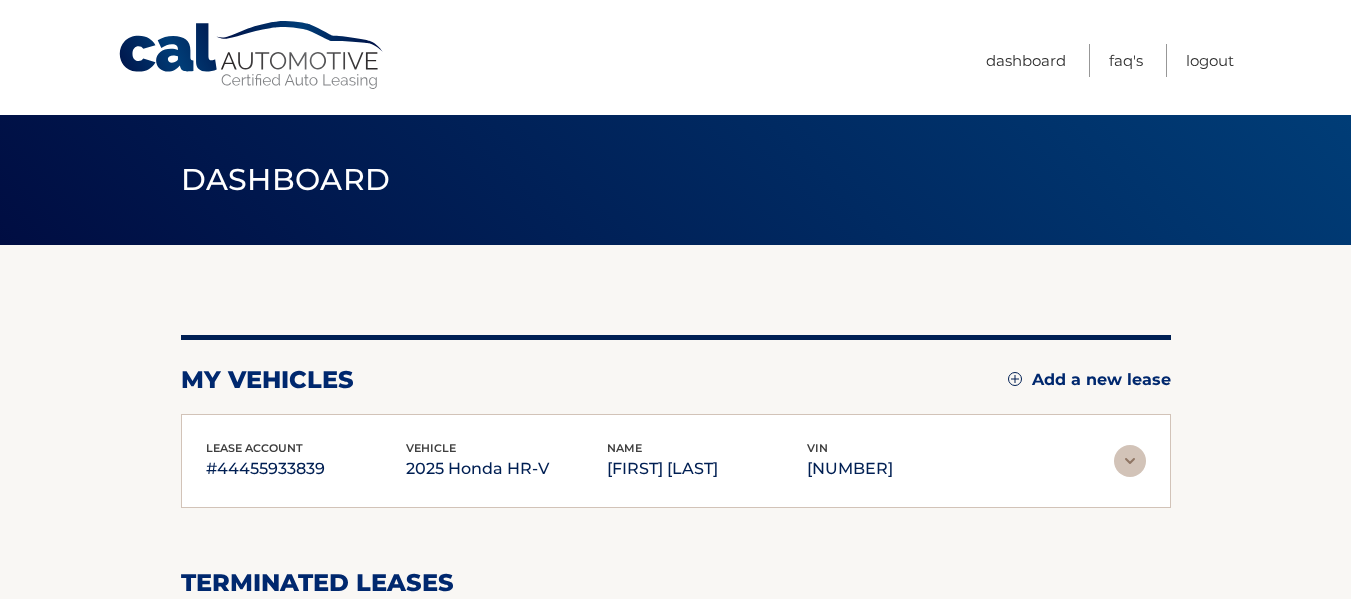 scroll, scrollTop: 0, scrollLeft: 0, axis: both 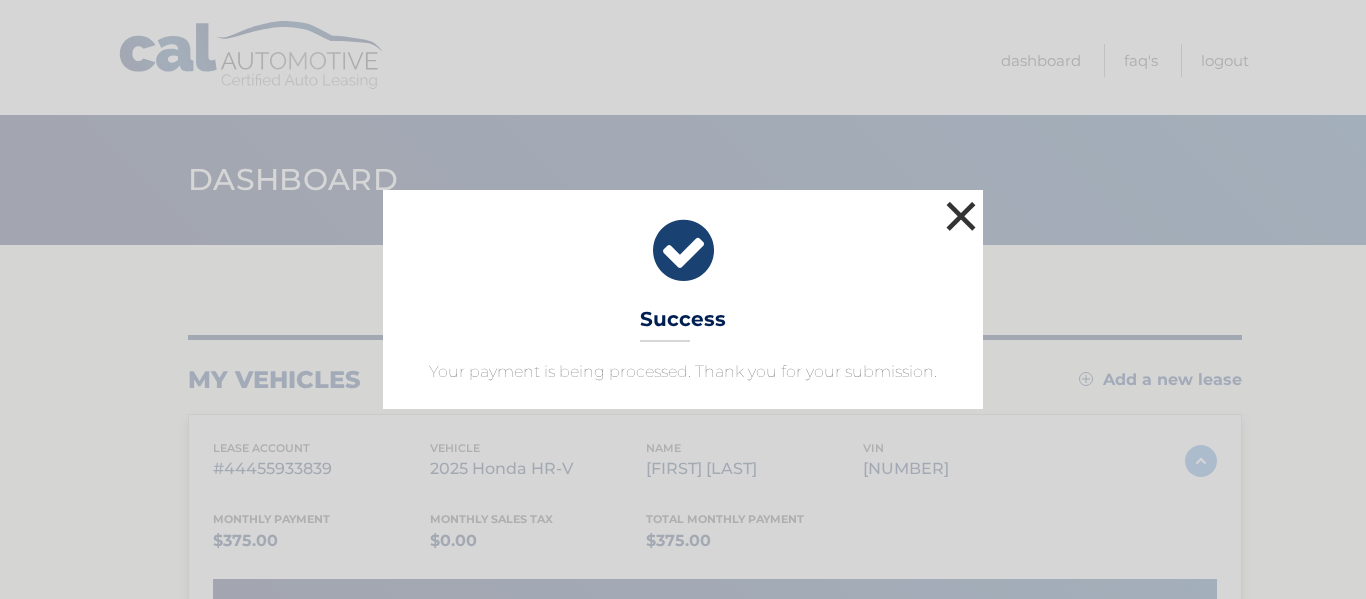 click on "×" at bounding box center (961, 216) 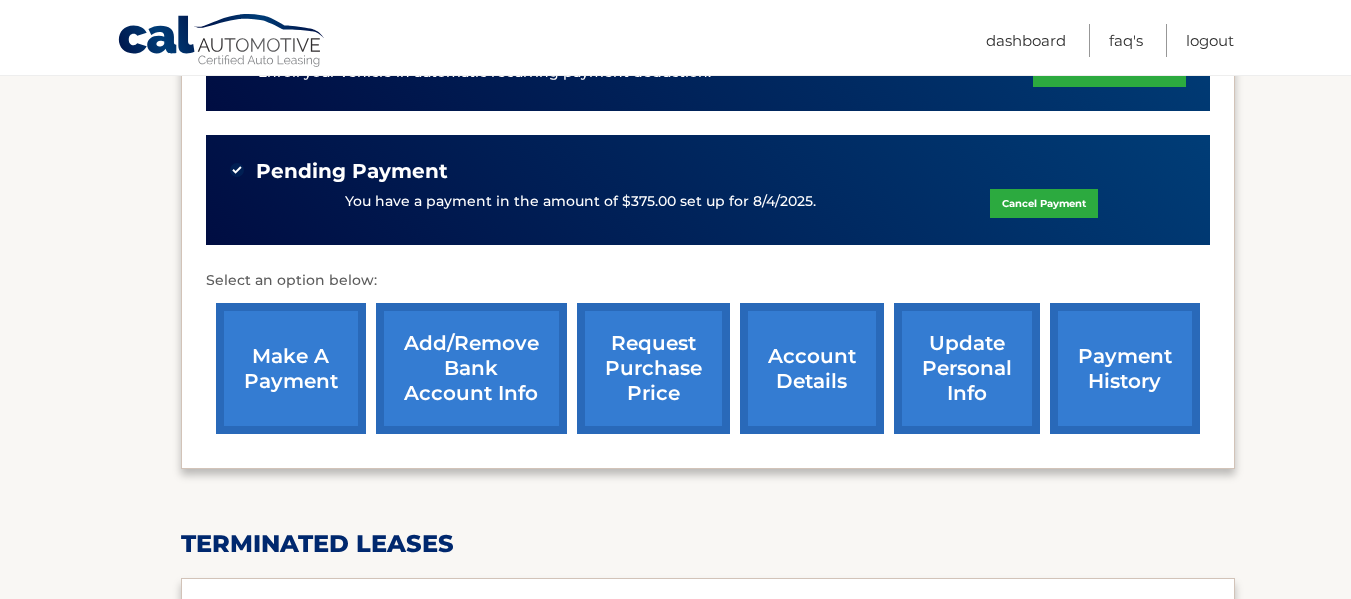 scroll, scrollTop: 572, scrollLeft: 0, axis: vertical 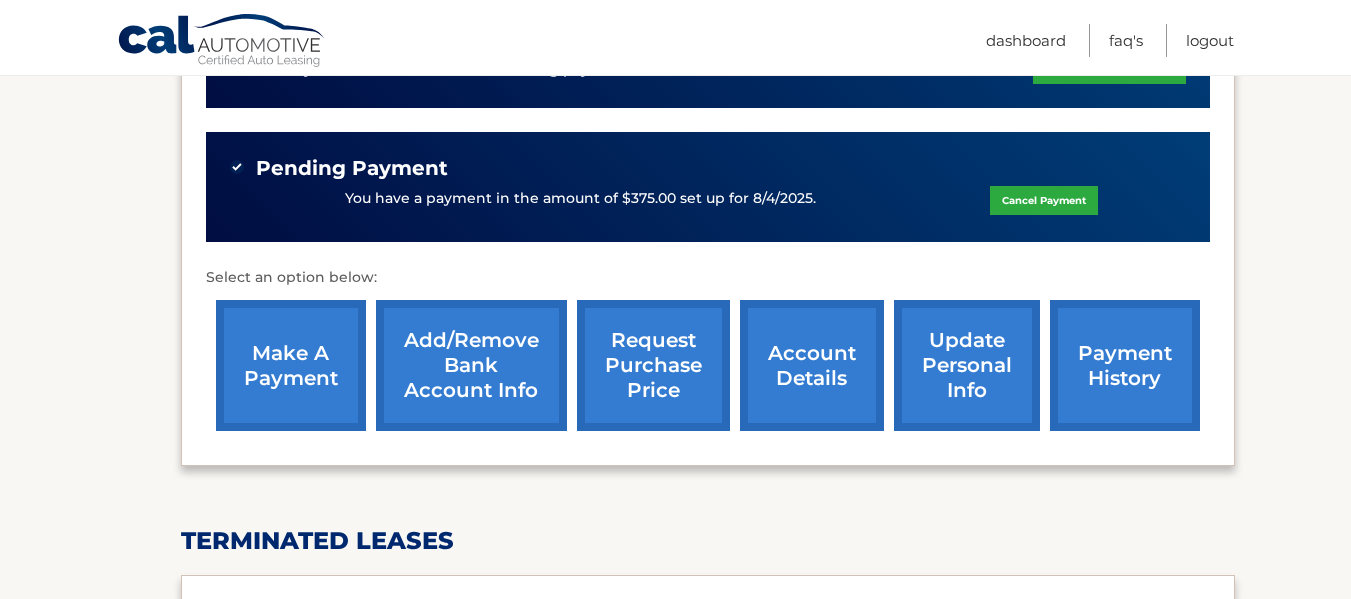 click on "payment history" at bounding box center (1125, 365) 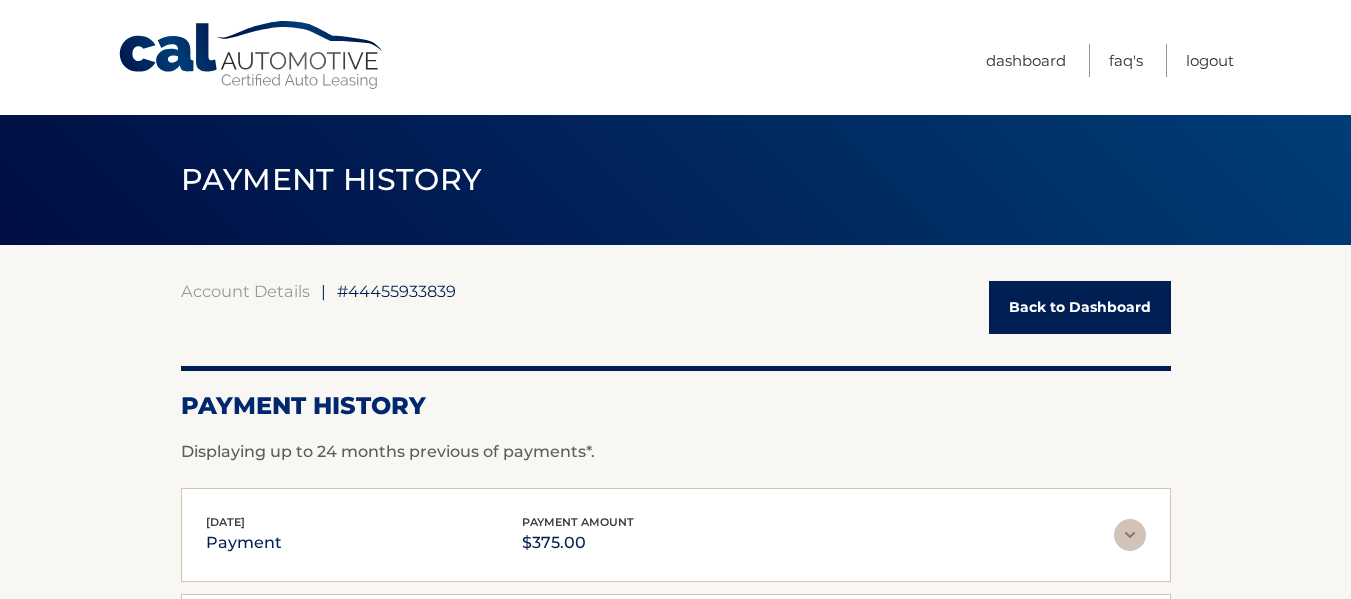 scroll, scrollTop: 0, scrollLeft: 0, axis: both 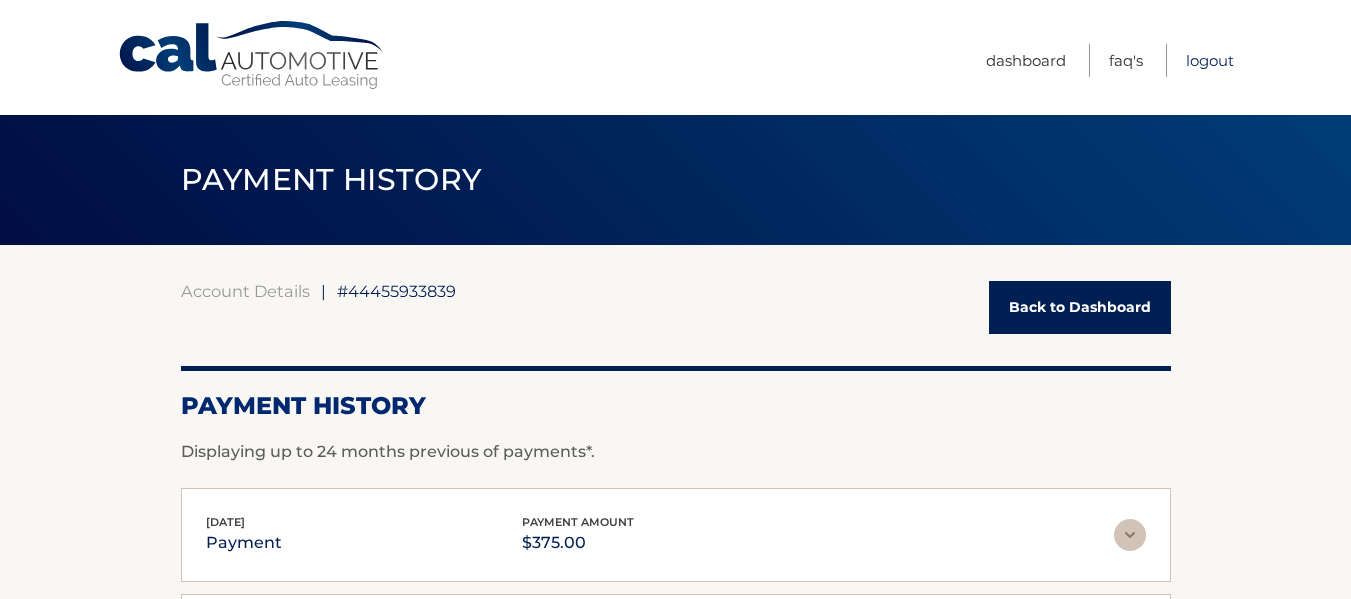 click on "Logout" at bounding box center (1210, 60) 